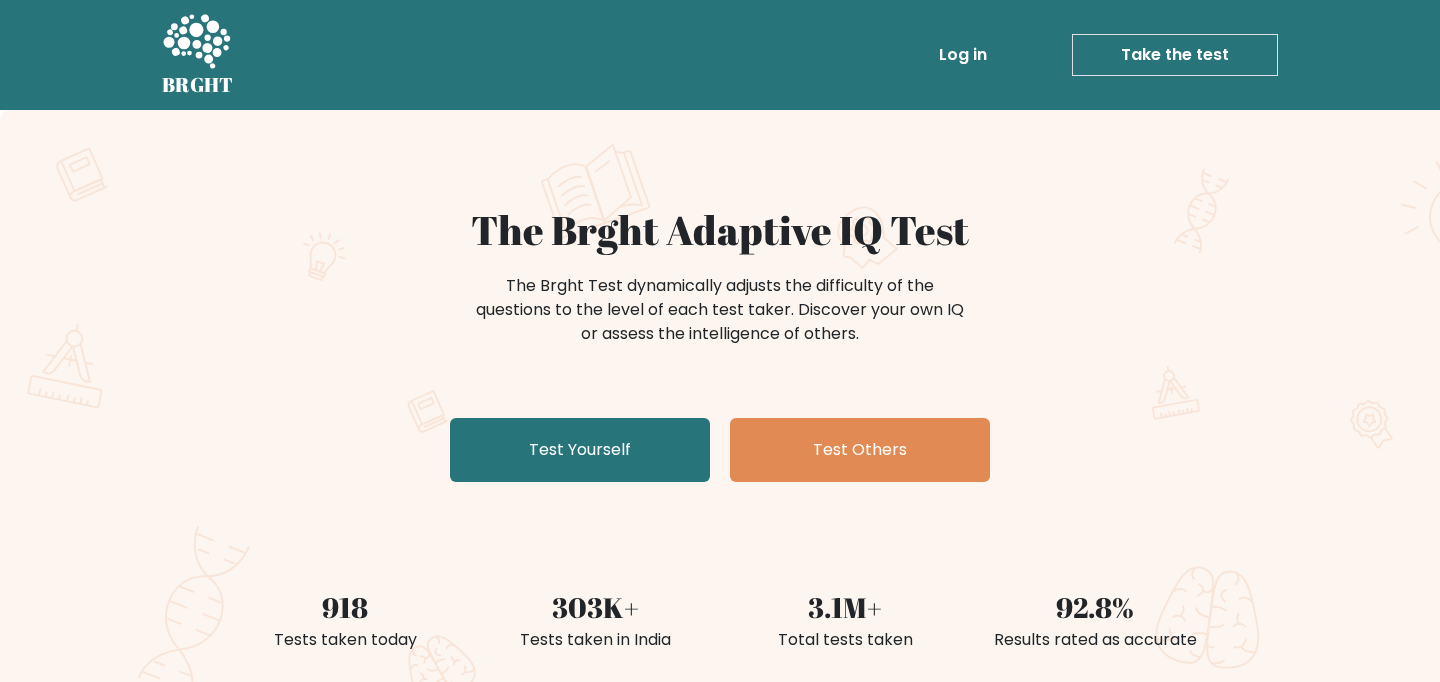 scroll, scrollTop: 0, scrollLeft: 0, axis: both 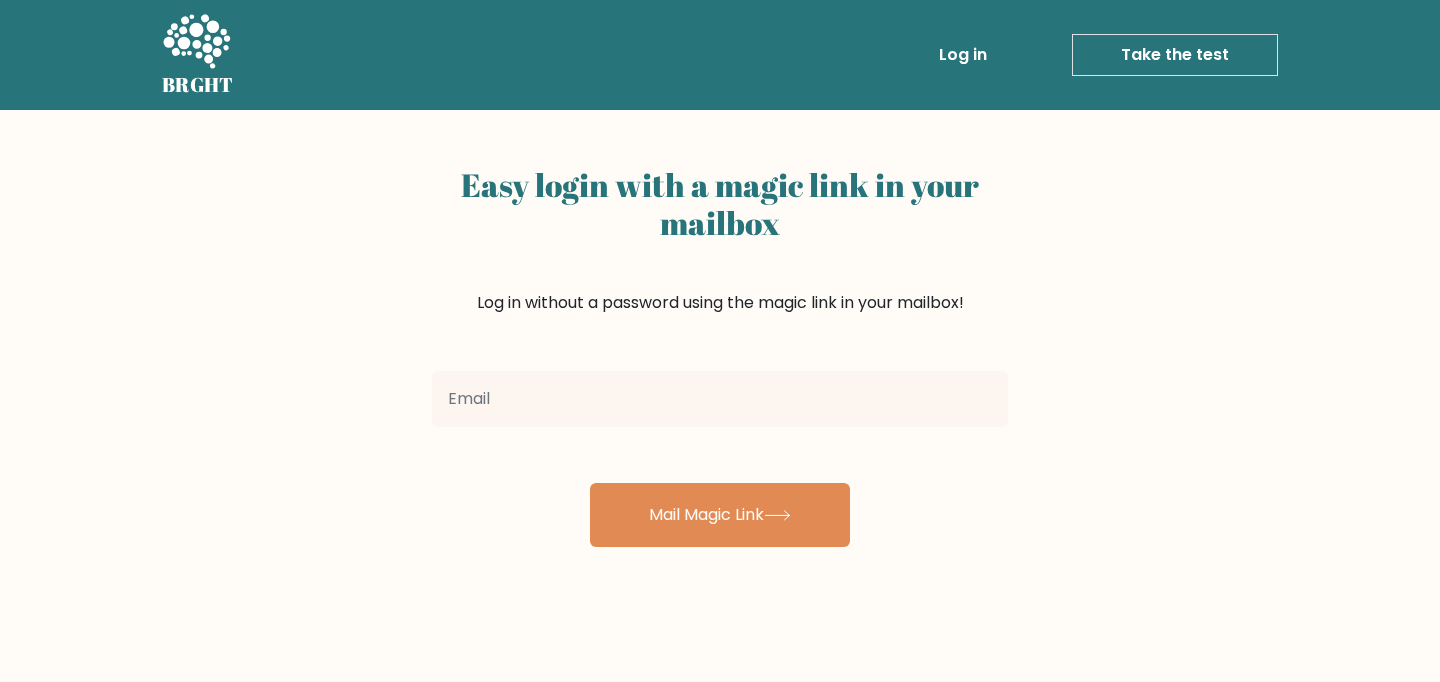 click at bounding box center [720, 399] 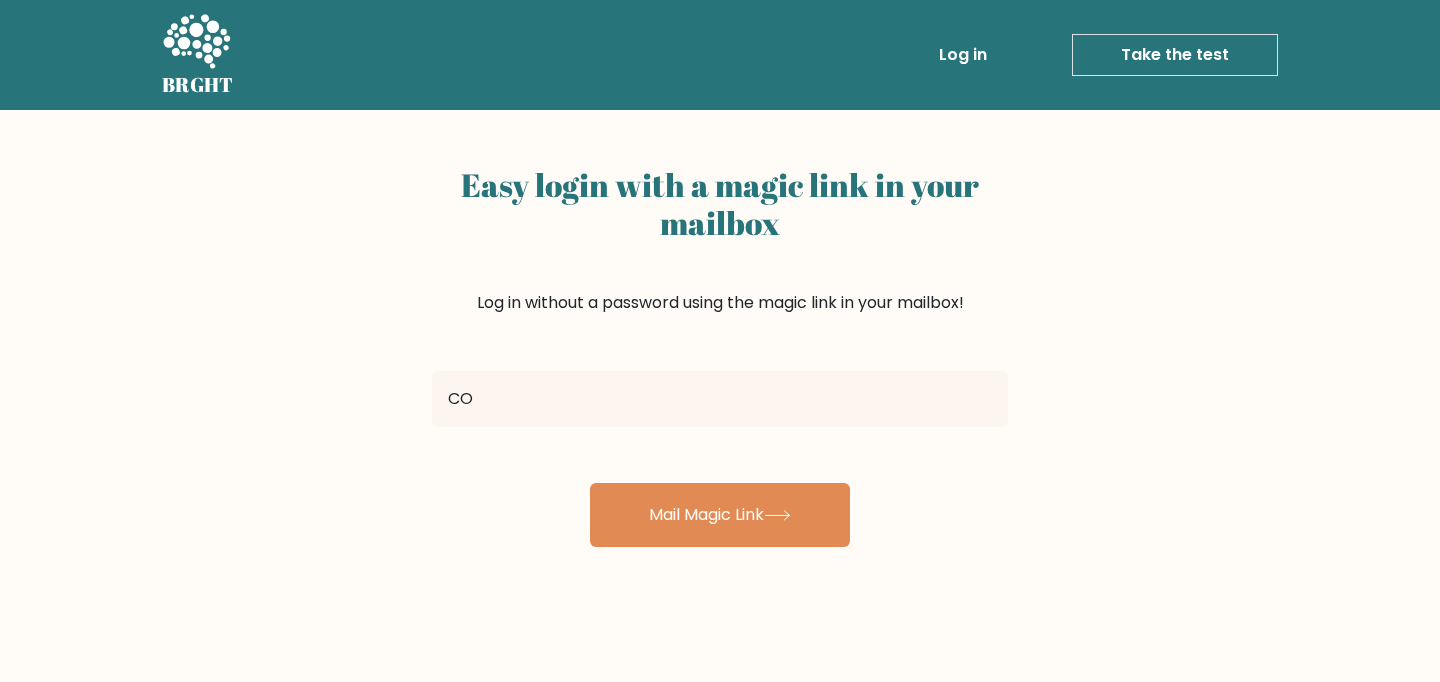 type on "C" 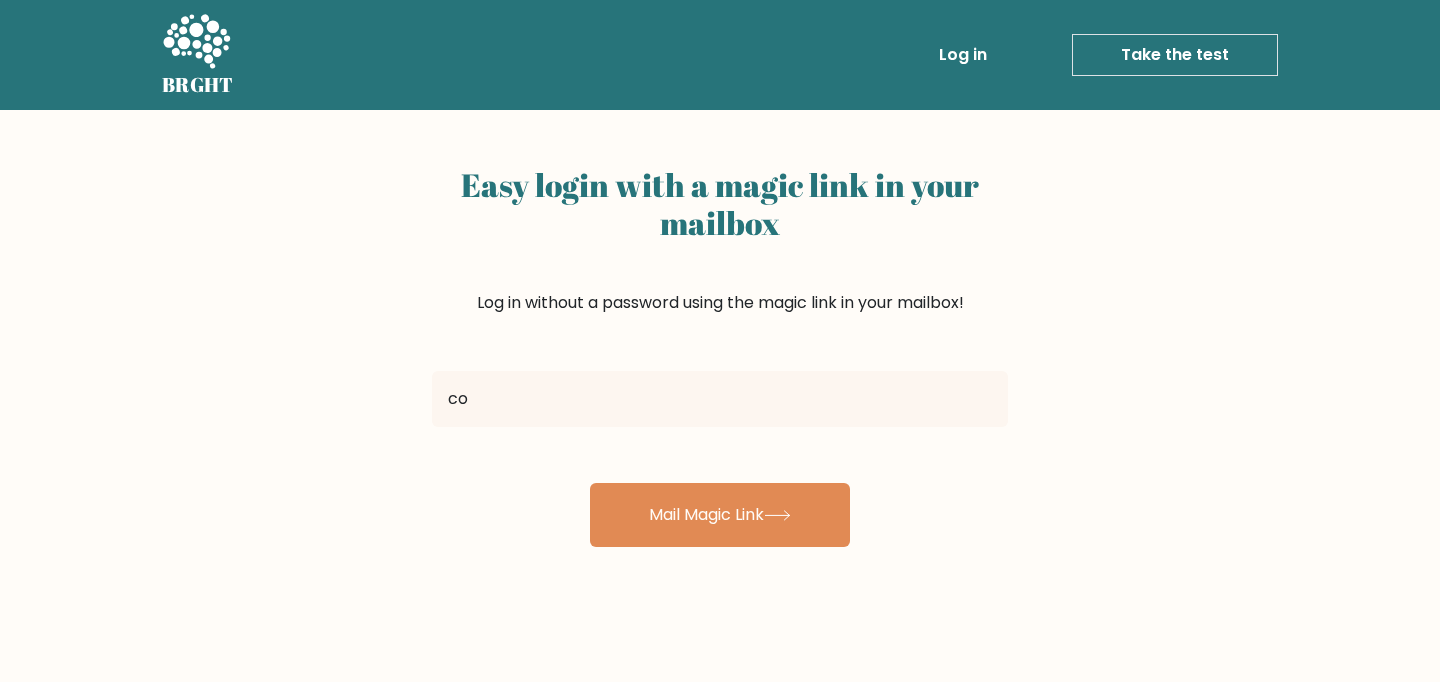 type on "c" 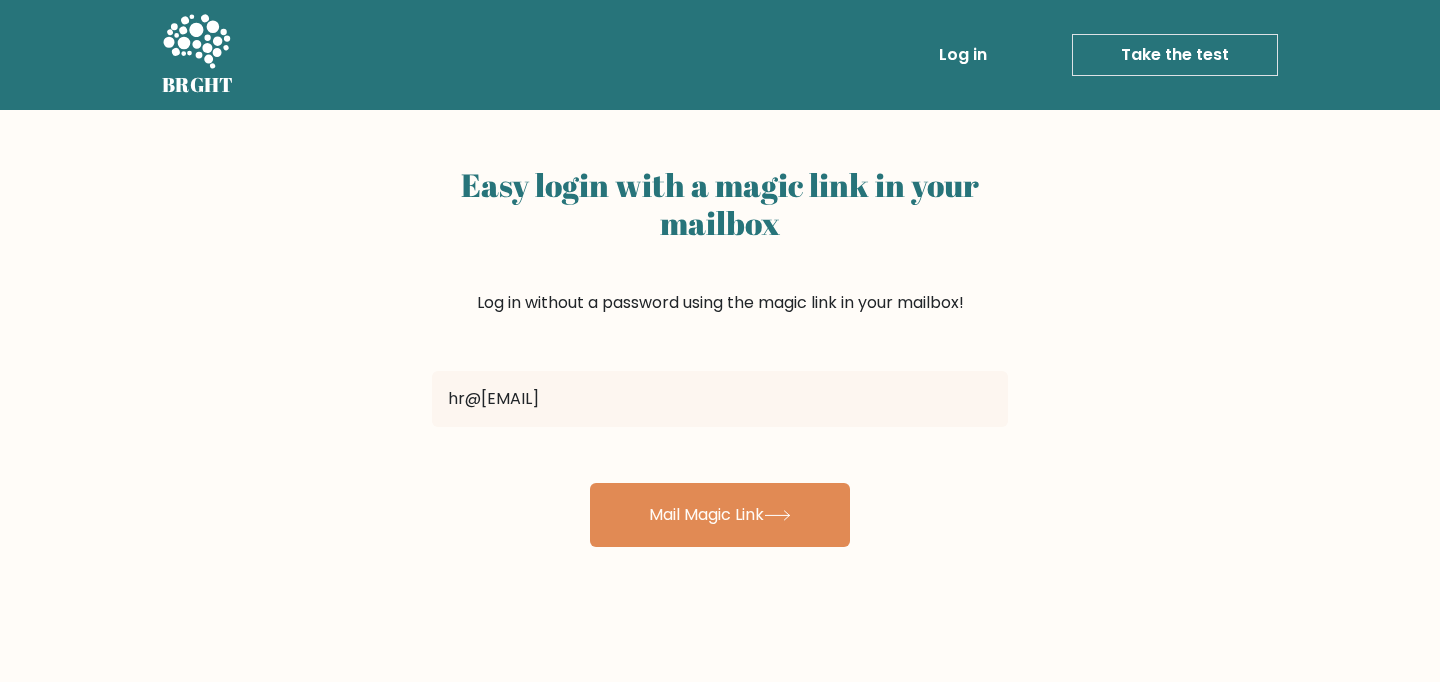 type on "[EMAIL]" 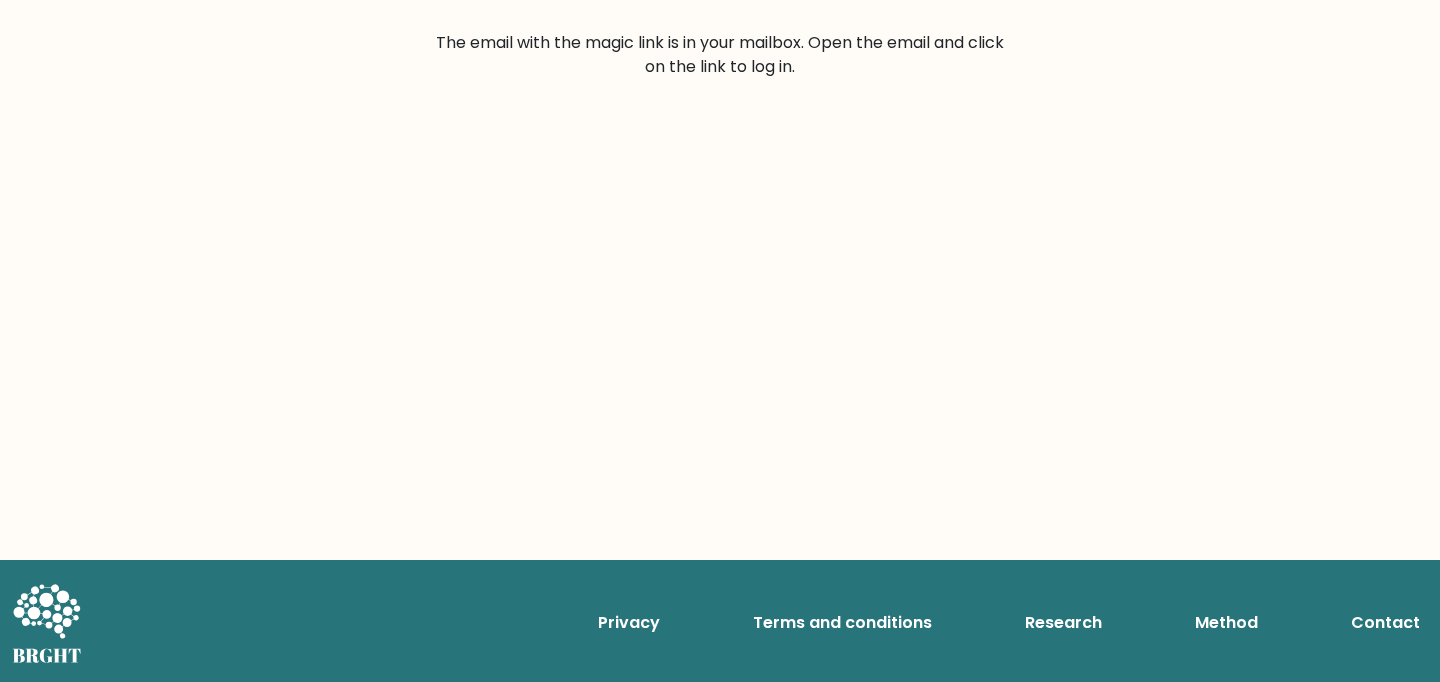 scroll, scrollTop: 0, scrollLeft: 0, axis: both 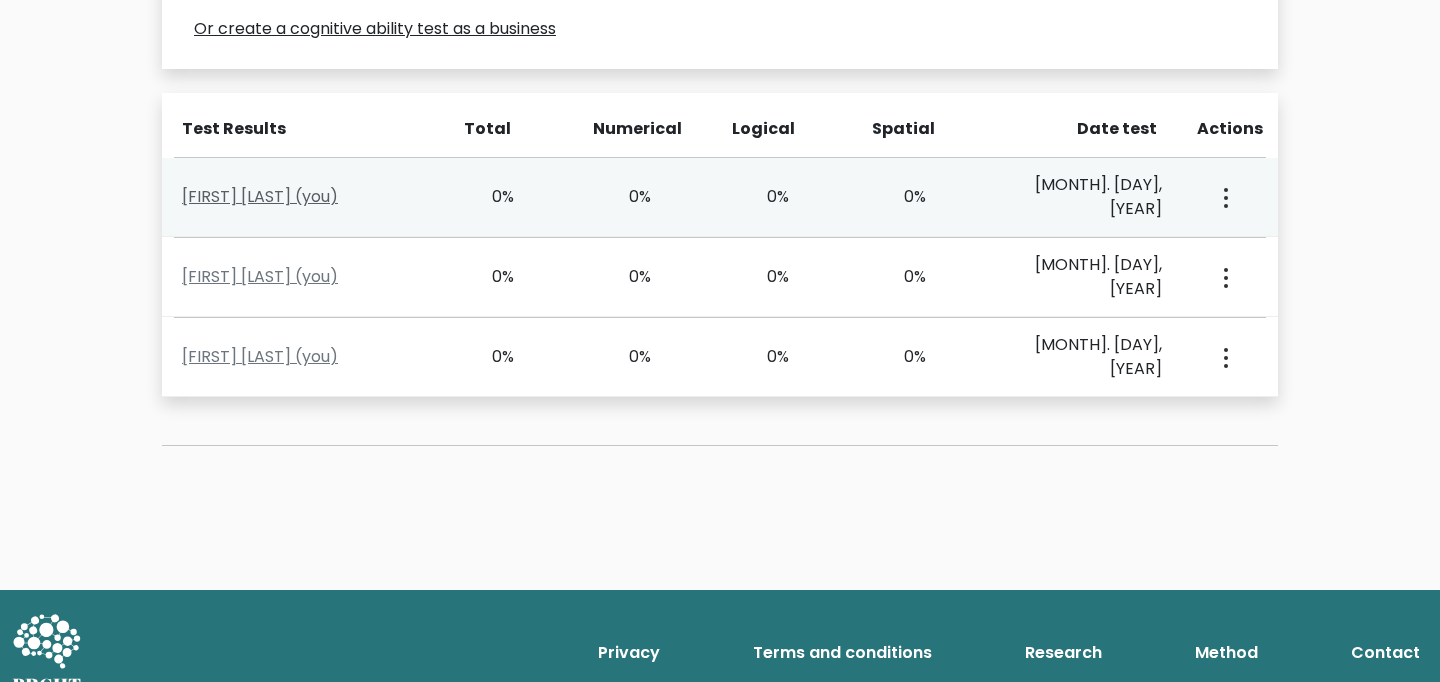 click on "[FIRST] [LAST] (you)" at bounding box center [260, 196] 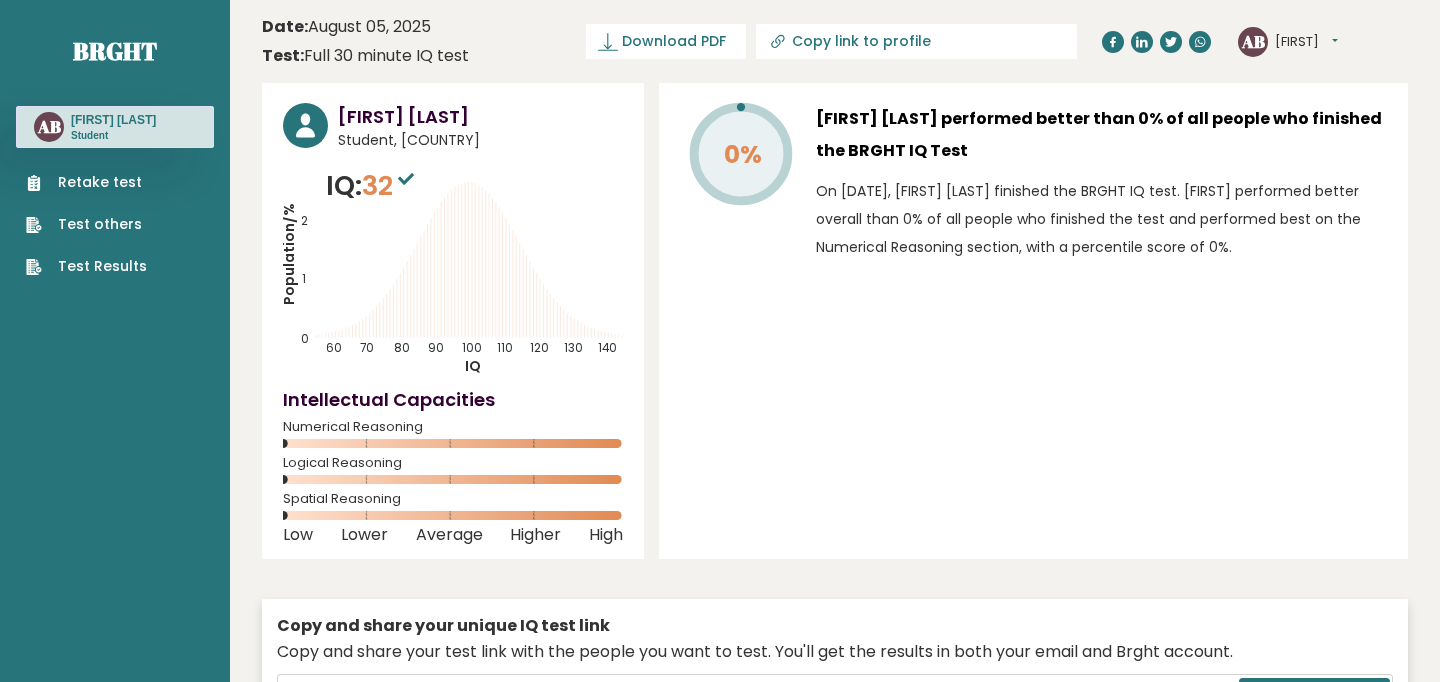 scroll, scrollTop: 0, scrollLeft: 0, axis: both 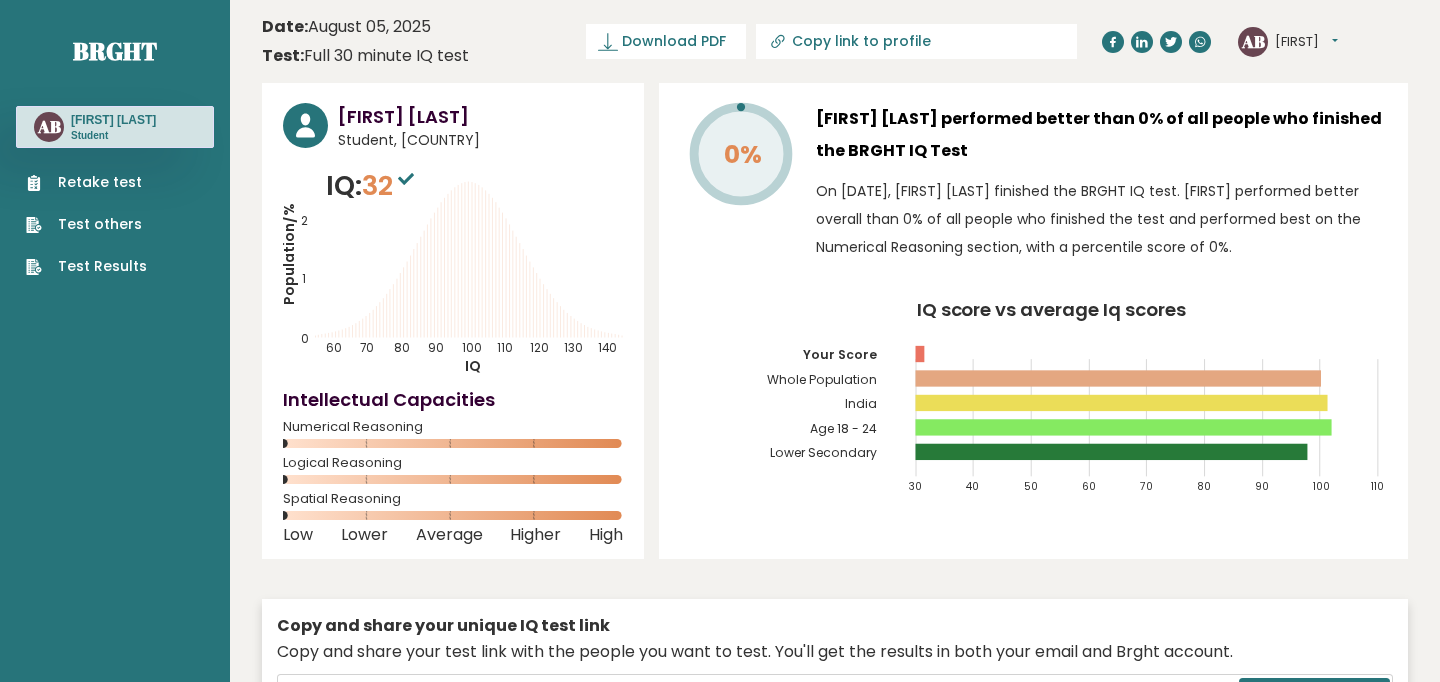 click on "Retake test
Test others
Test Results" at bounding box center [86, 224] 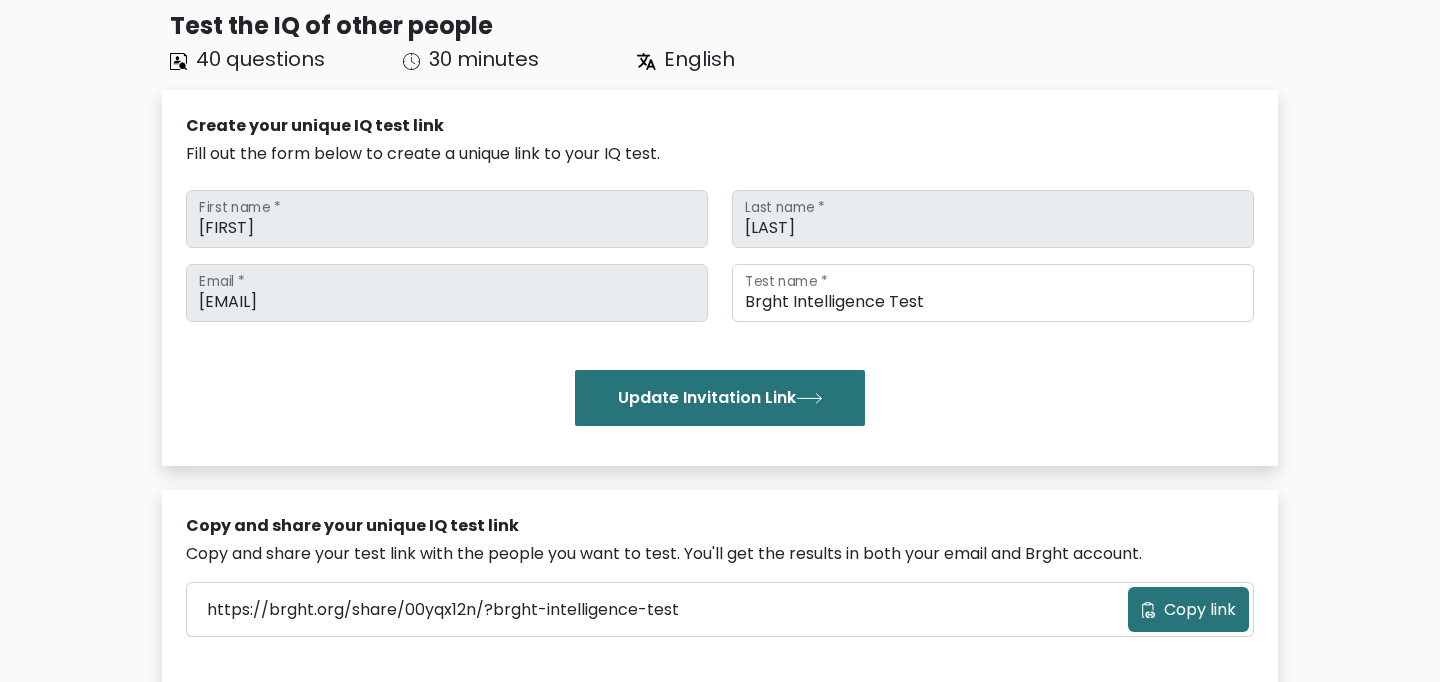 scroll, scrollTop: 0, scrollLeft: 0, axis: both 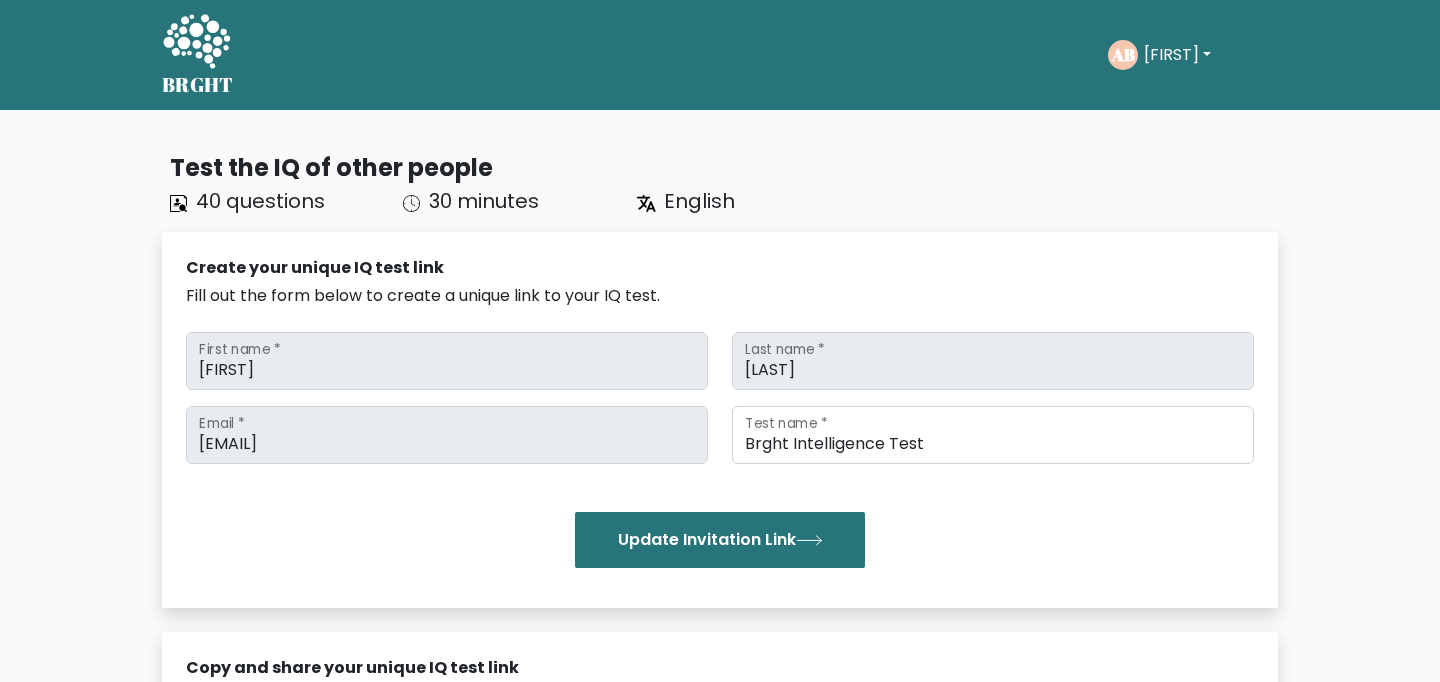 click on "[FIRST]" at bounding box center (1177, 55) 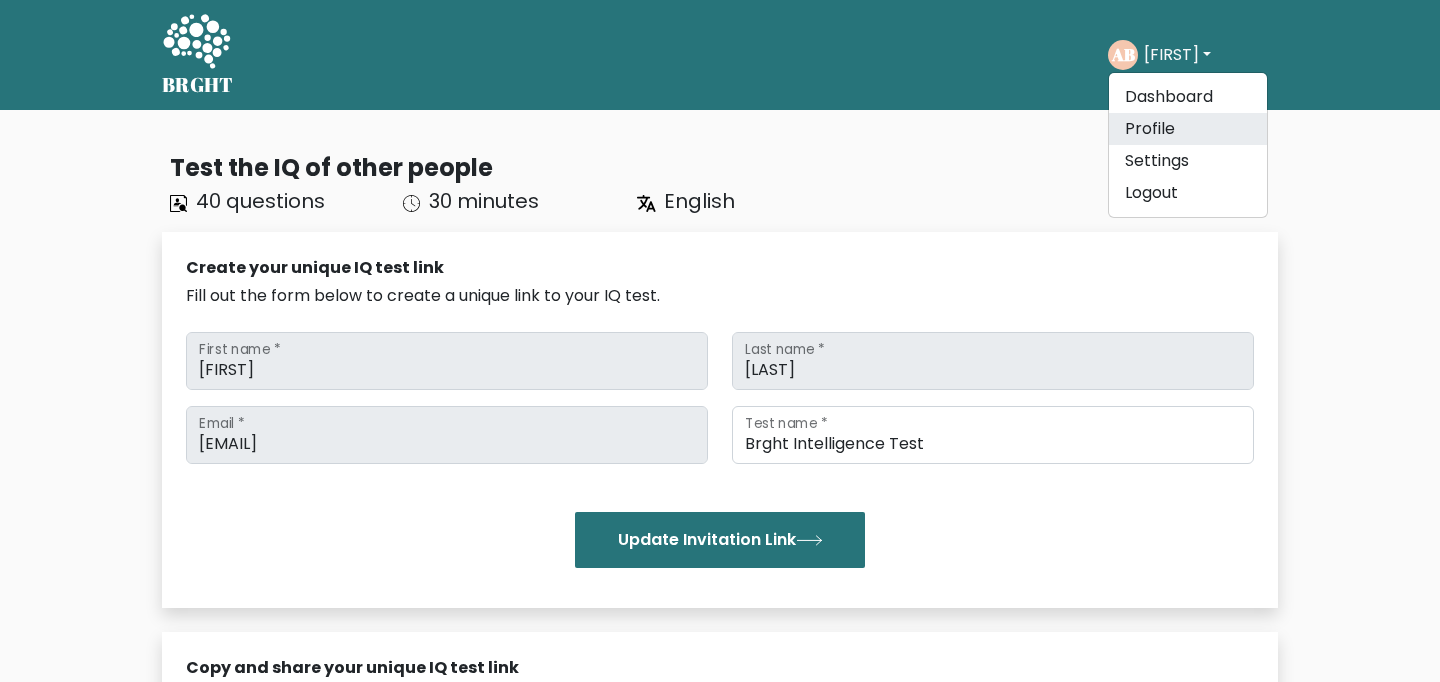 click on "Profile" at bounding box center [1188, 129] 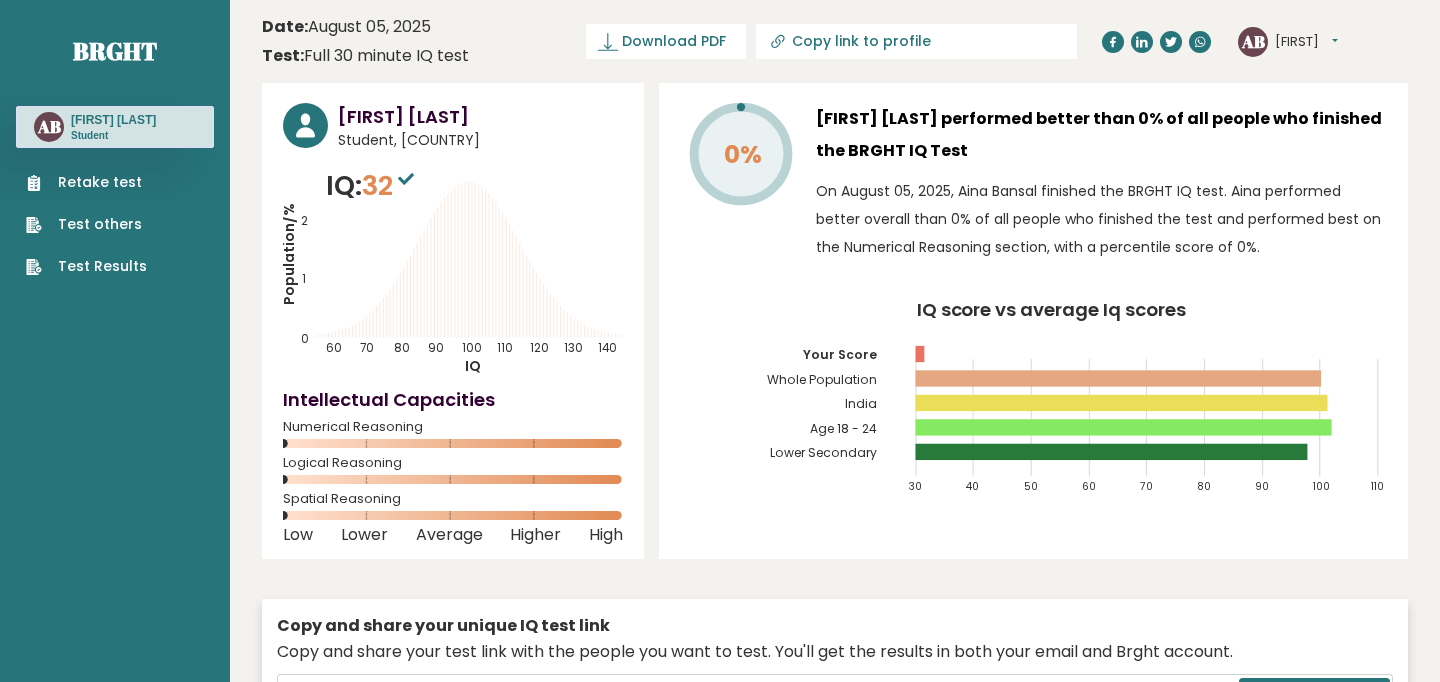 scroll, scrollTop: 0, scrollLeft: 0, axis: both 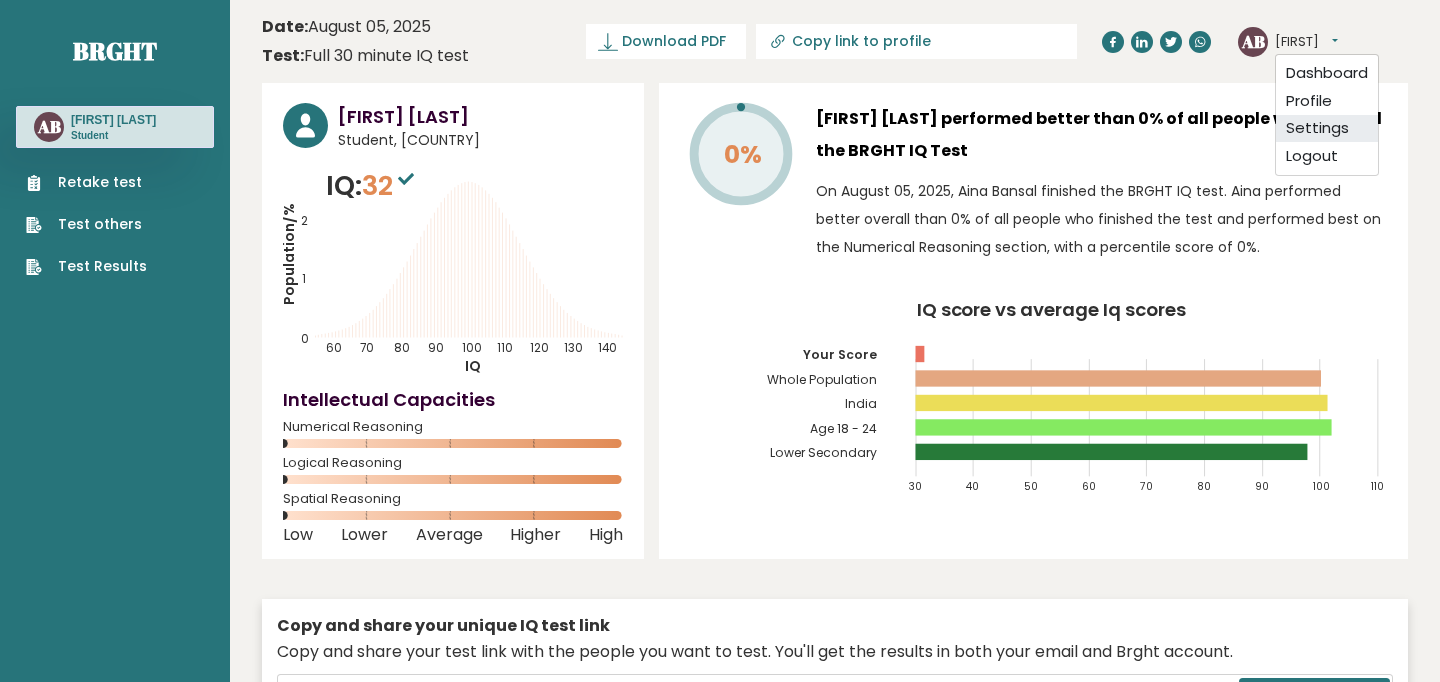 click on "Settings" at bounding box center [1327, 129] 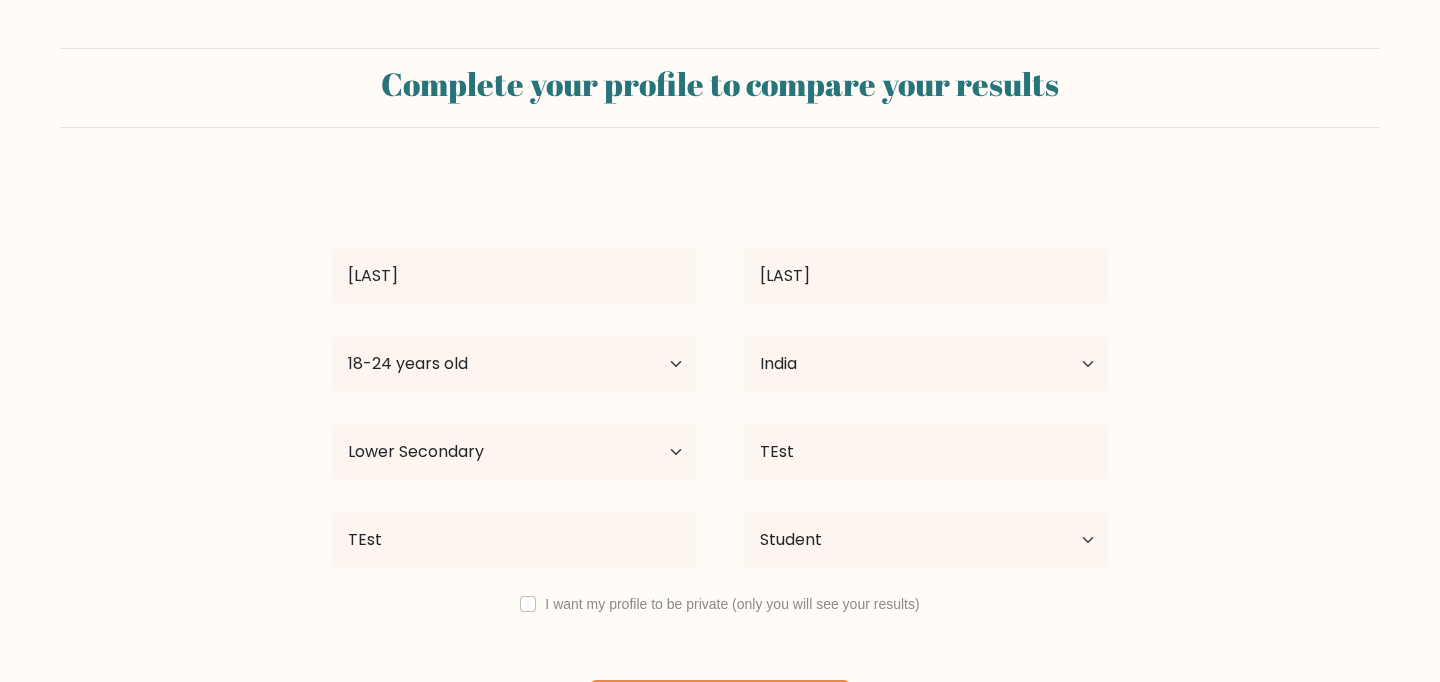 select on "18_24" 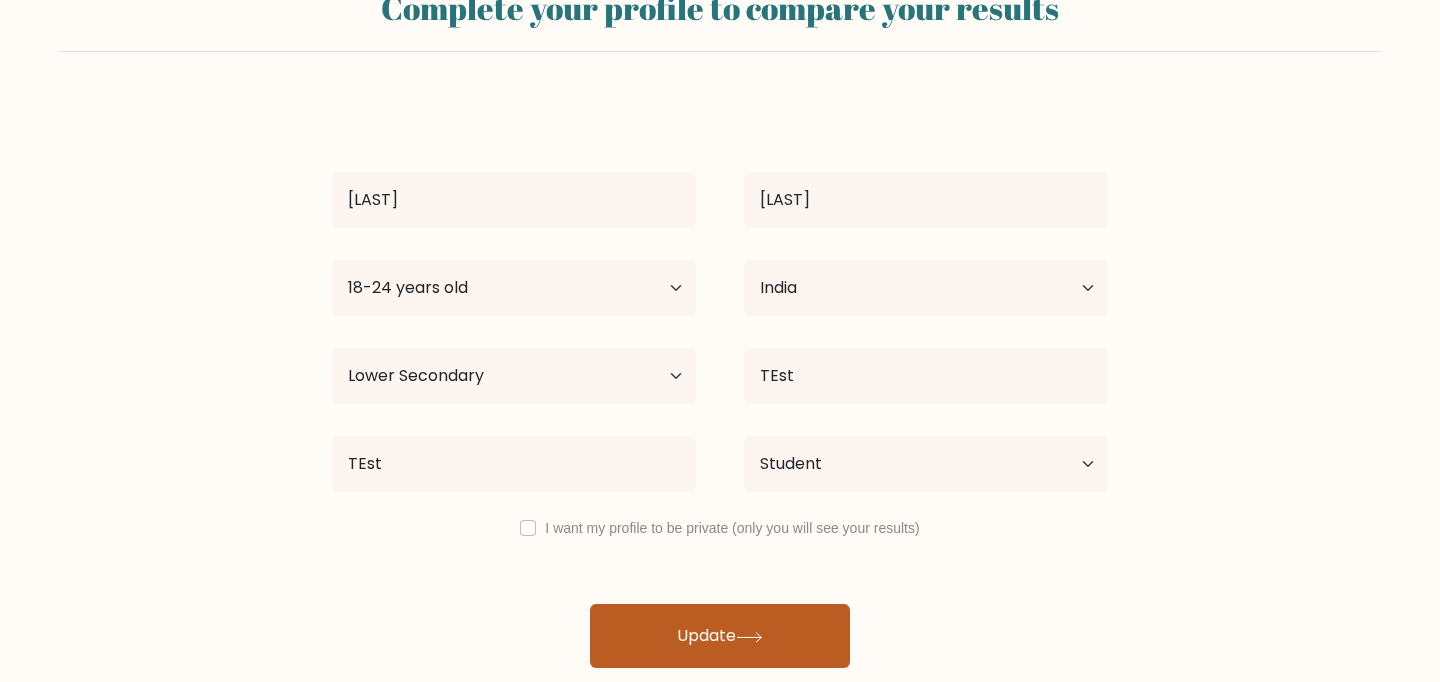click on "Update" at bounding box center (720, 636) 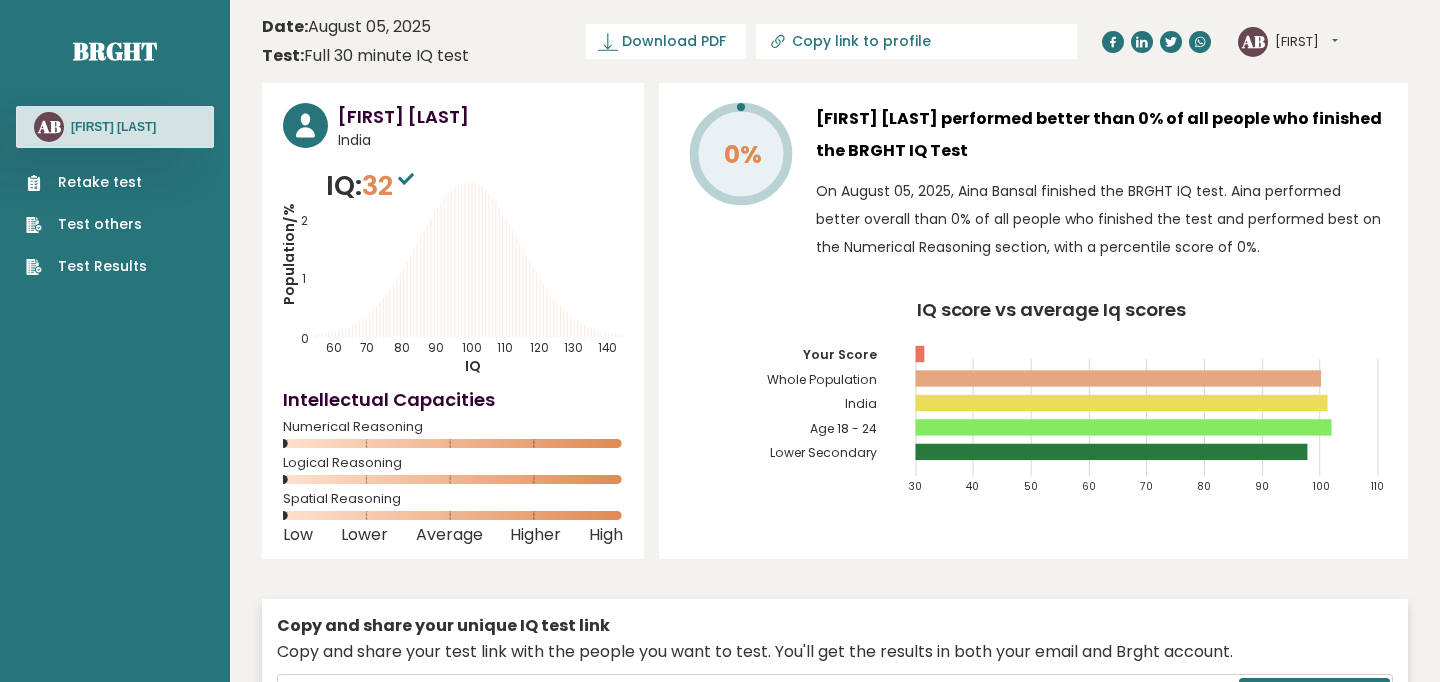 scroll, scrollTop: 0, scrollLeft: 0, axis: both 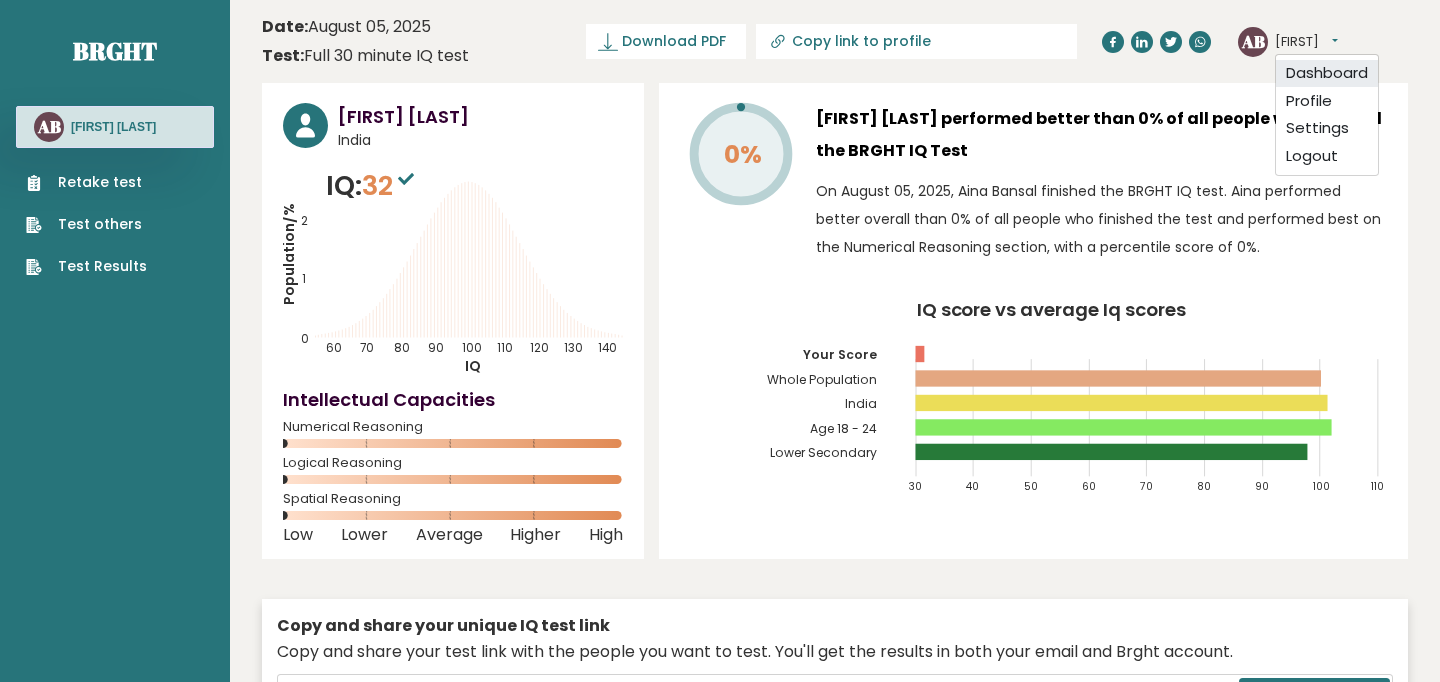 click on "Dashboard" at bounding box center (1327, 74) 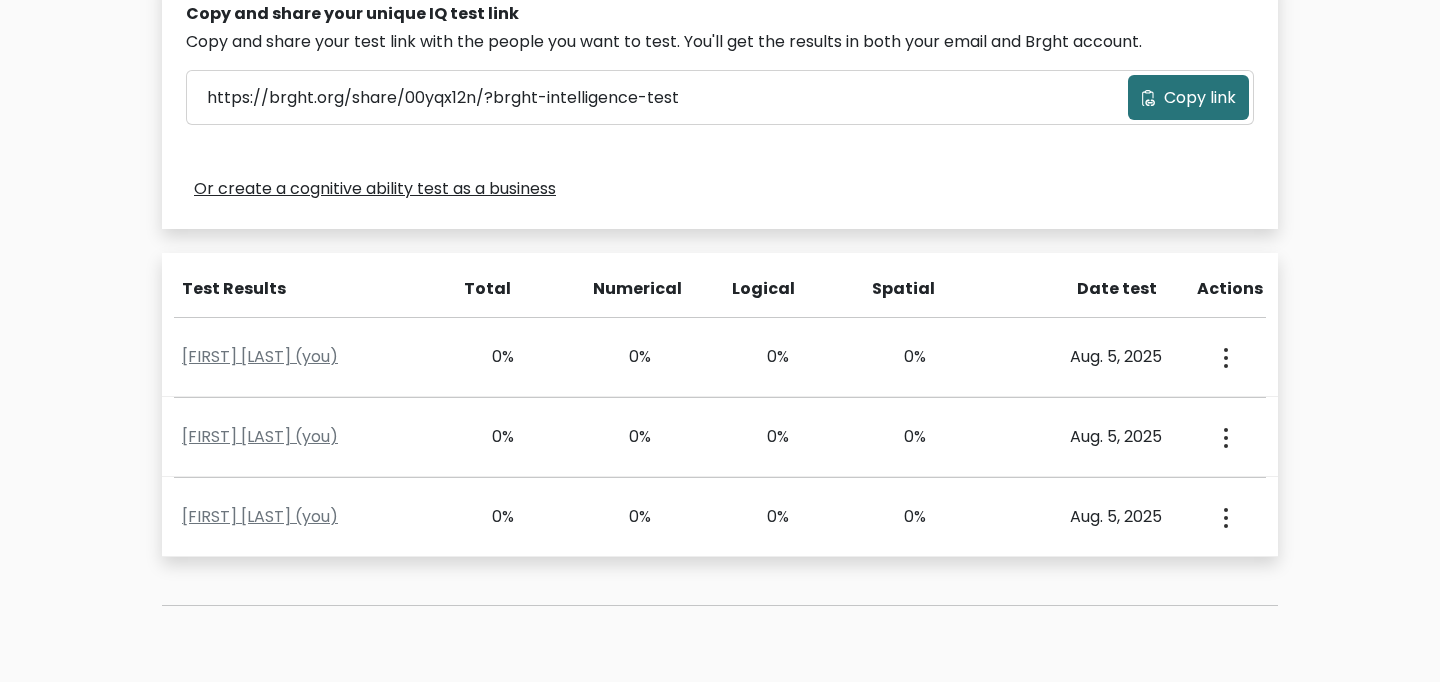 scroll, scrollTop: 816, scrollLeft: 0, axis: vertical 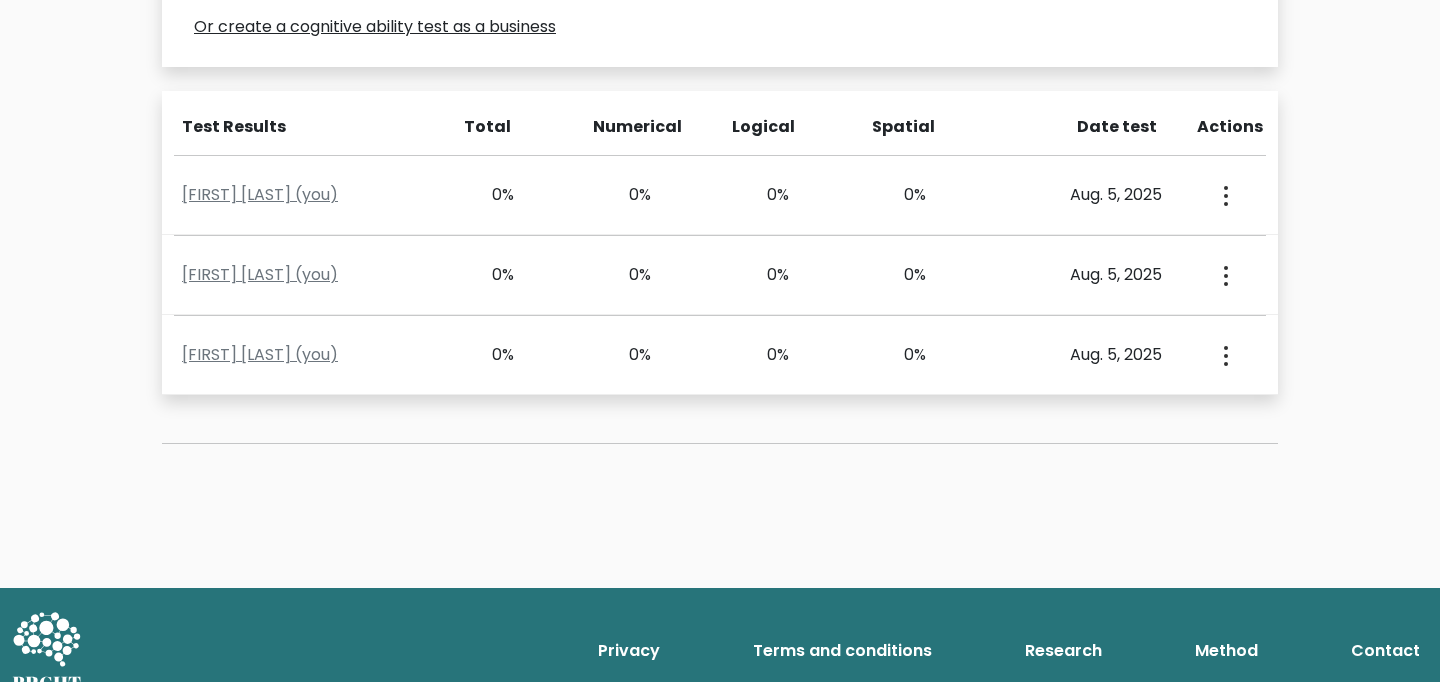 click on "Or create a cognitive ability test as a business" at bounding box center (375, 27) 